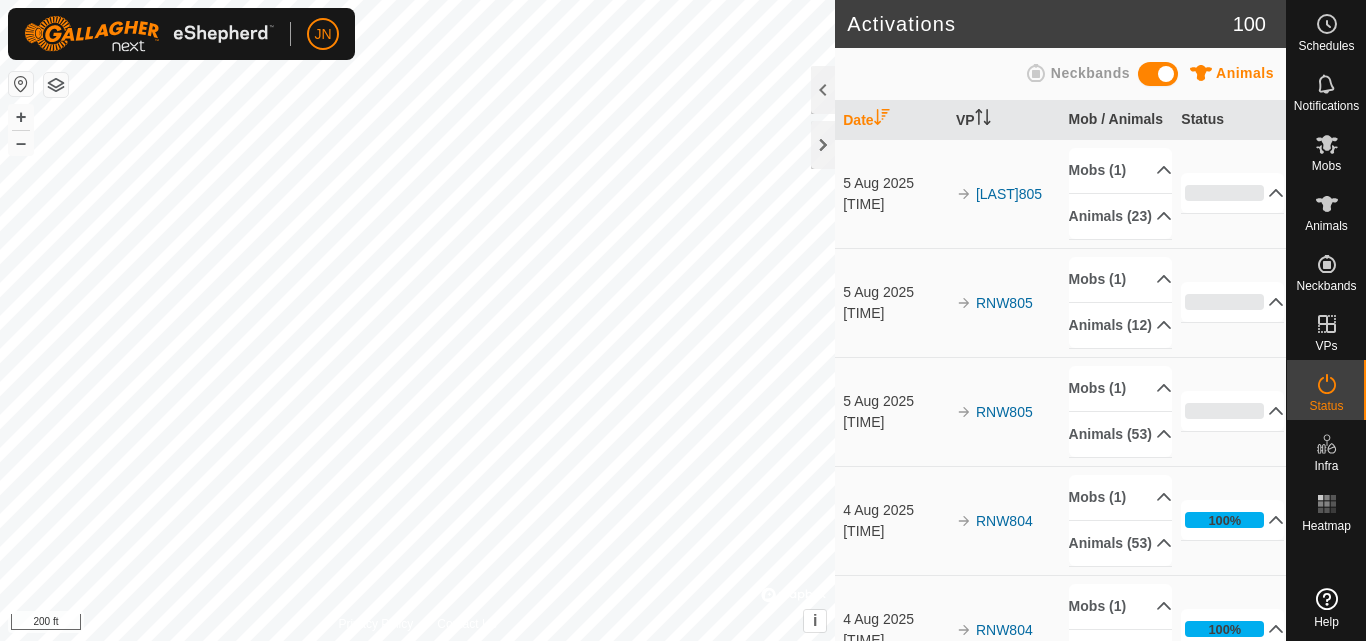 scroll, scrollTop: 0, scrollLeft: 0, axis: both 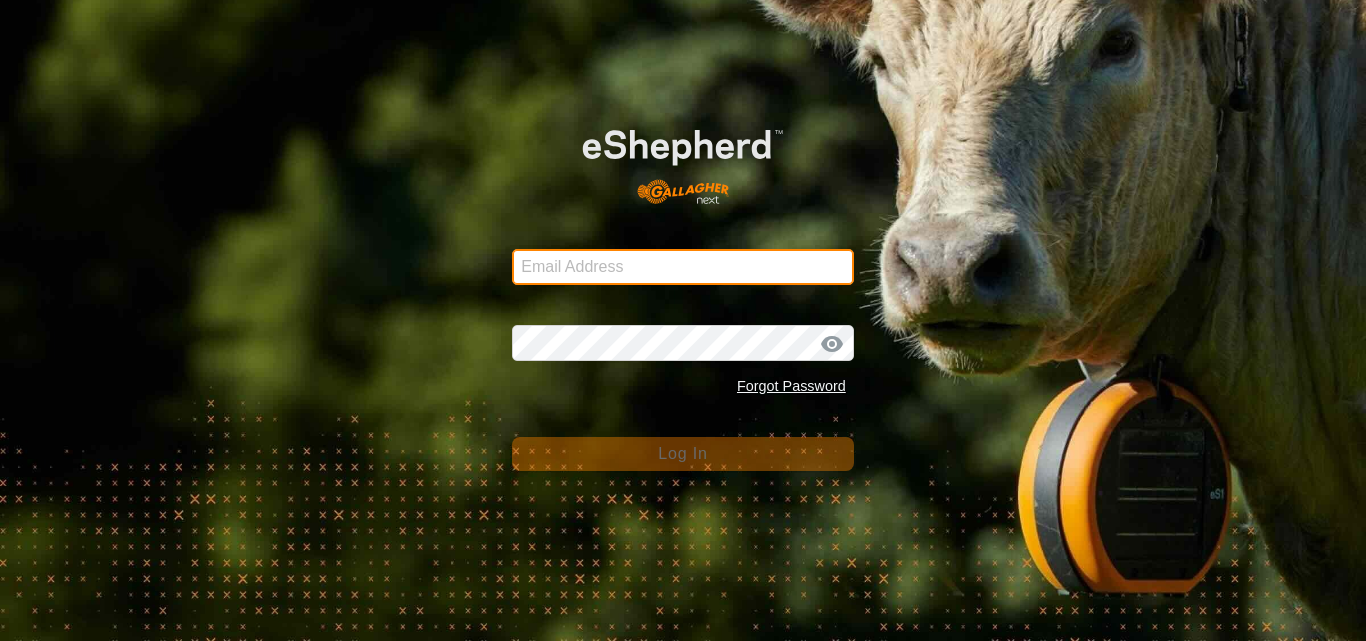 click on "Email Address" at bounding box center [683, 267] 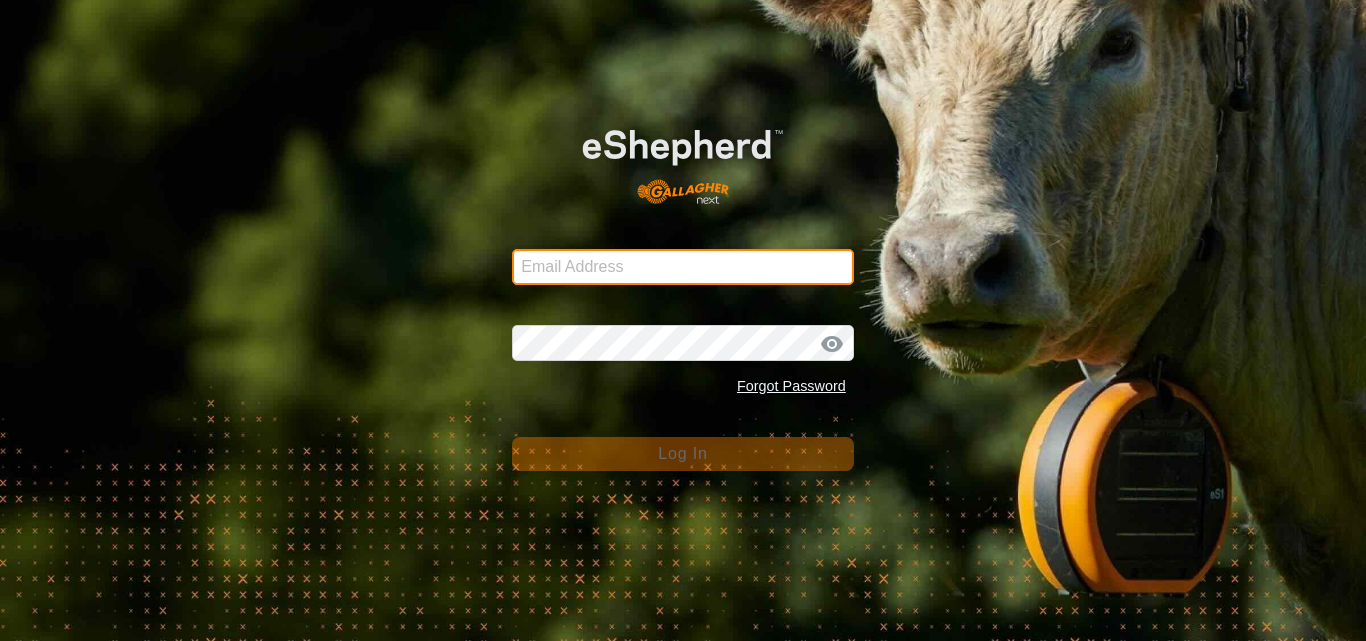 type on "[EMAIL]" 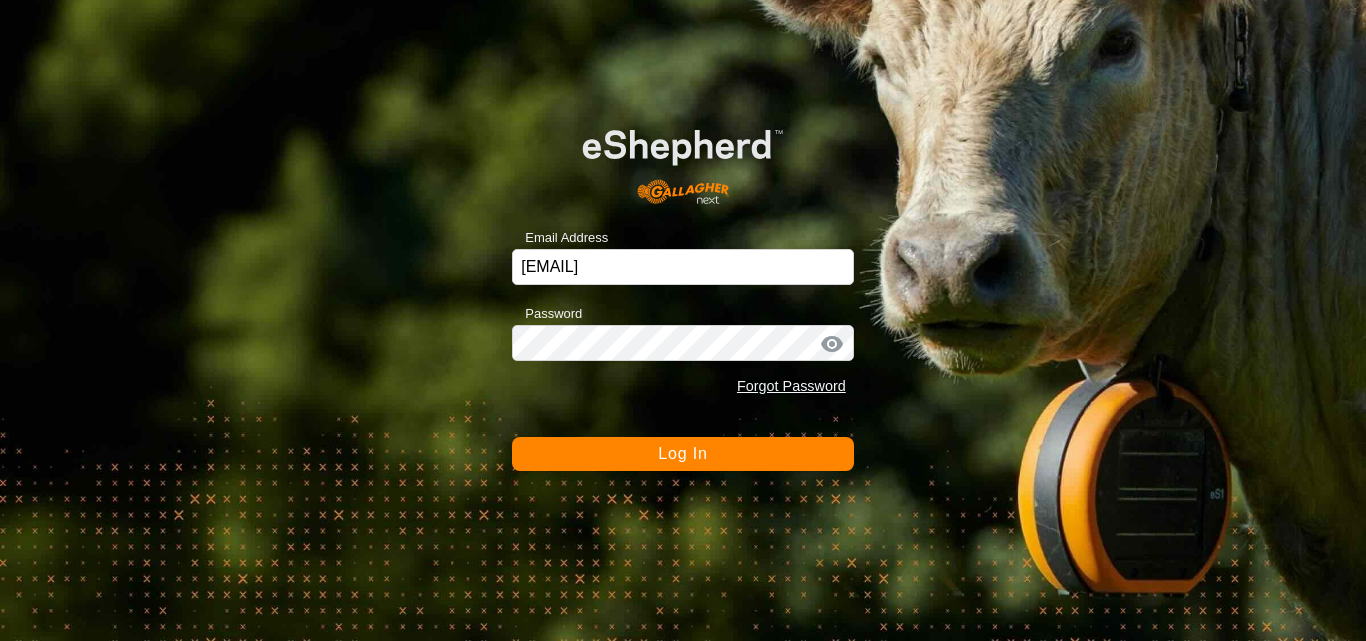 click on "Log In" 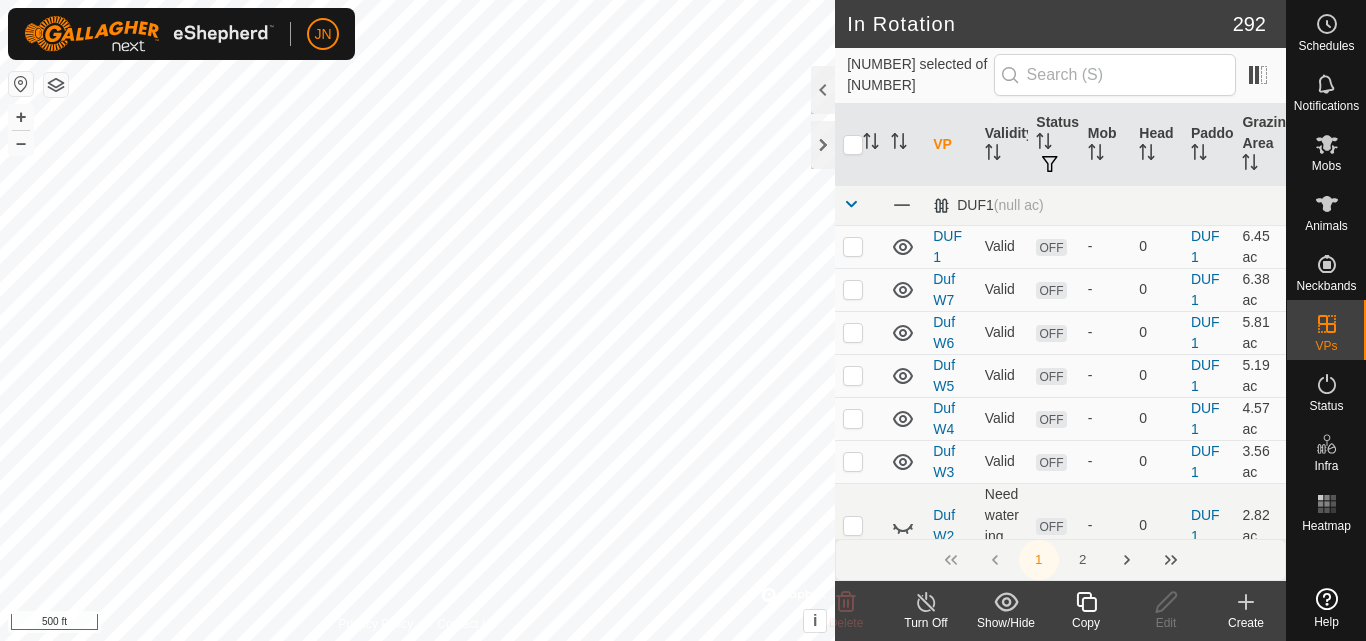 click 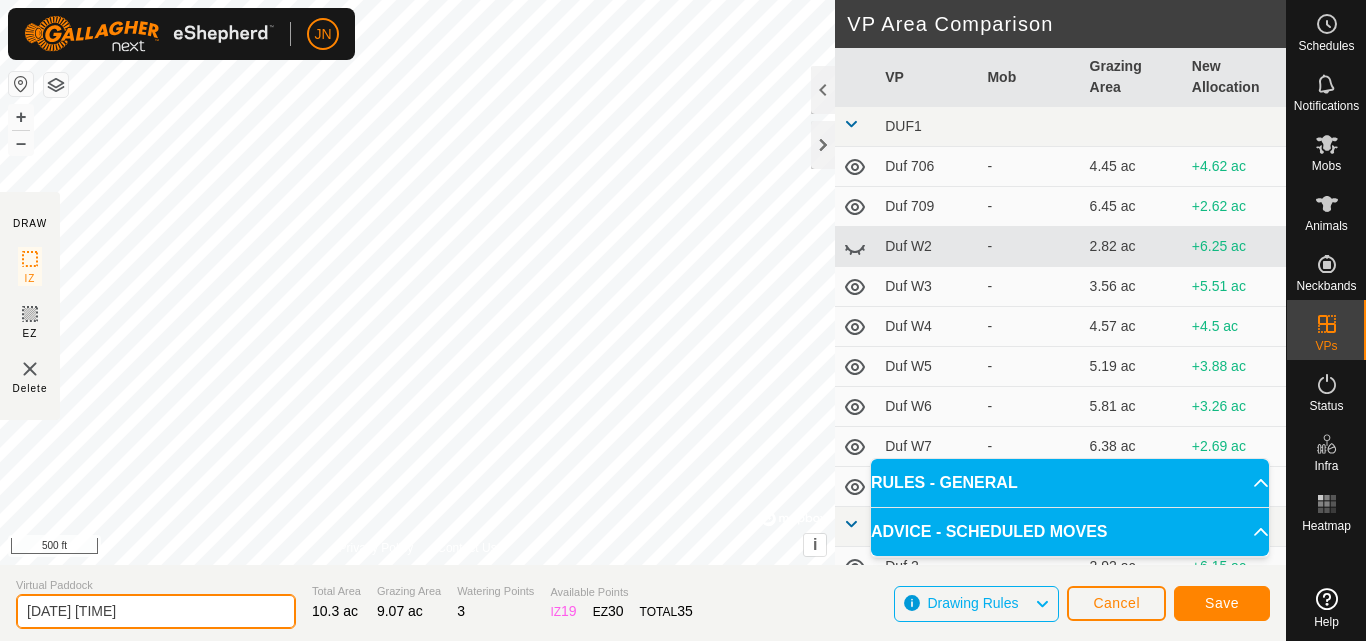 click on "[DATE] [TIME]" 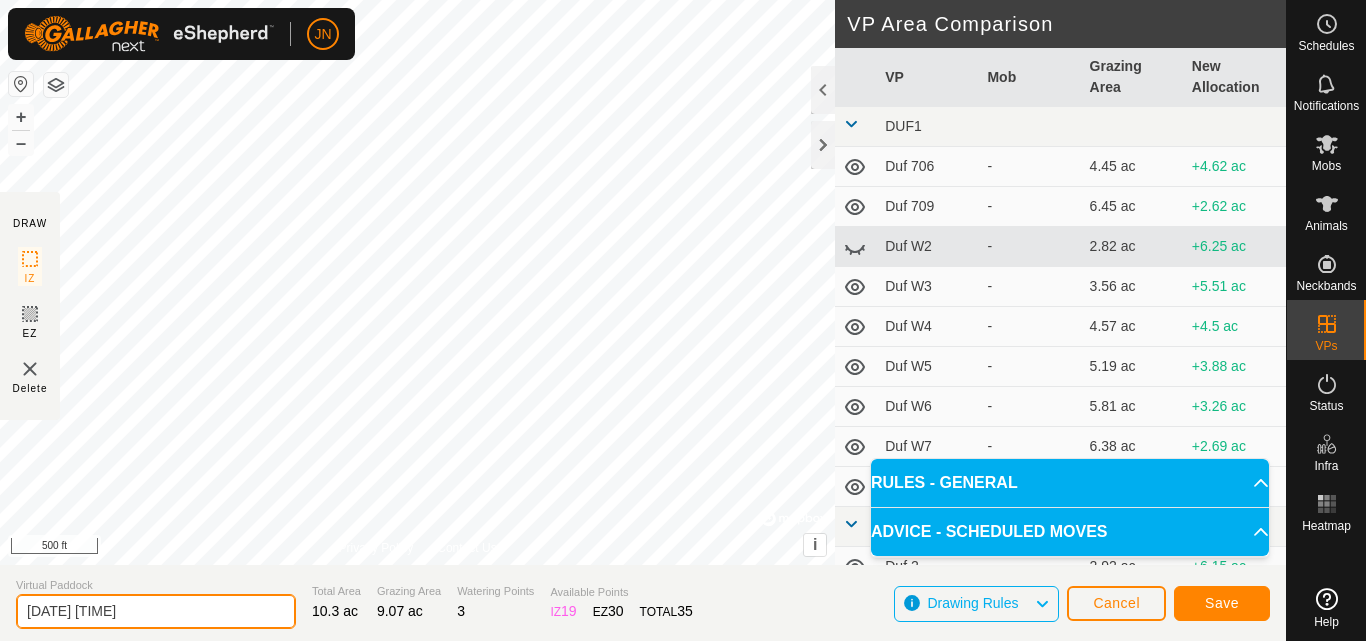 click on "[DATE] [TIME]" 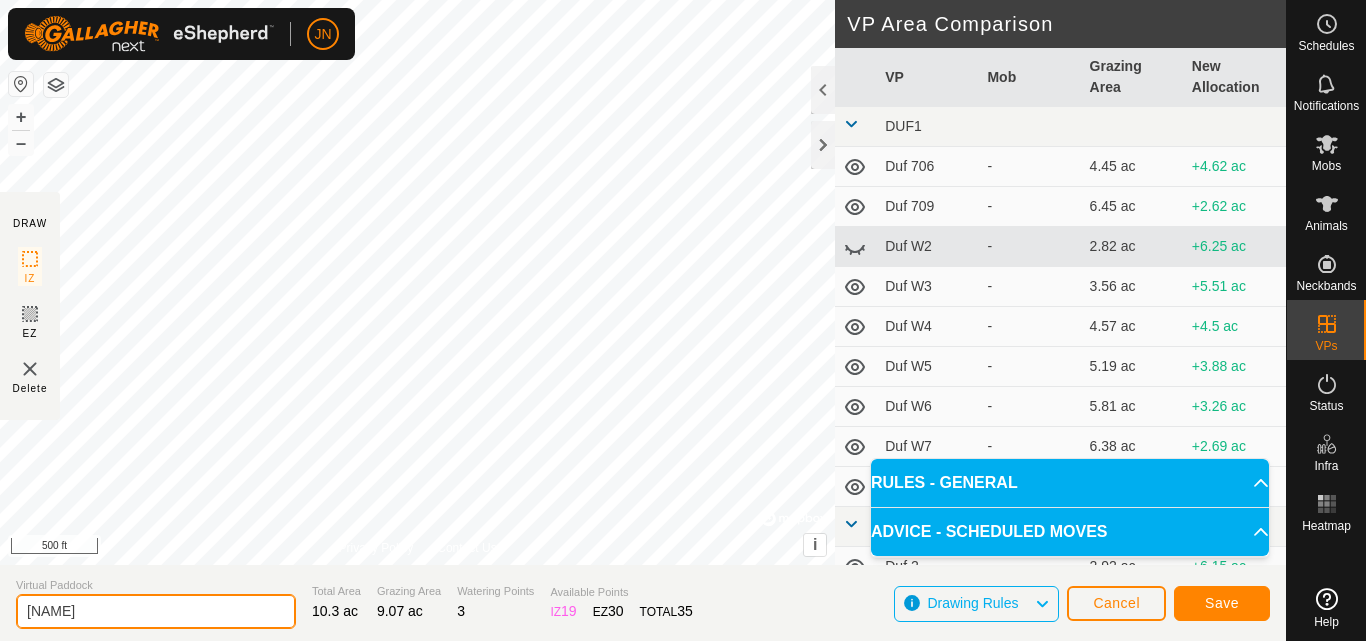 type on "[NAME]" 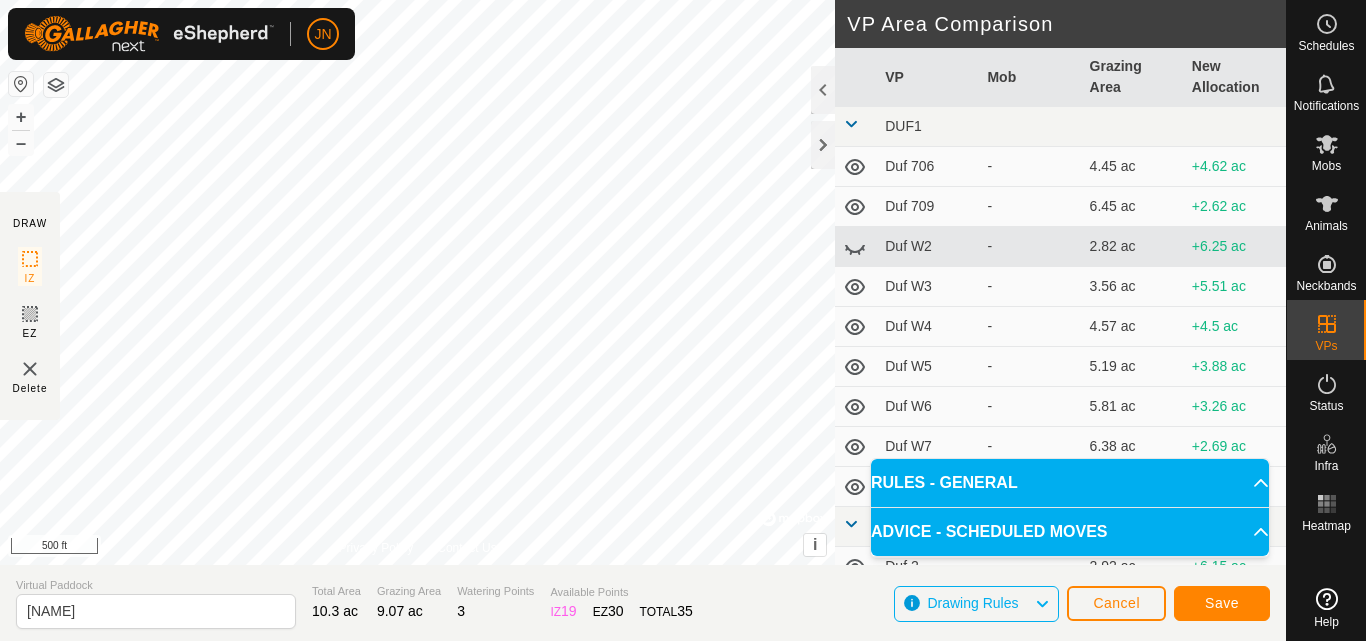 drag, startPoint x: 836, startPoint y: 577, endPoint x: 1119, endPoint y: 598, distance: 283.77808 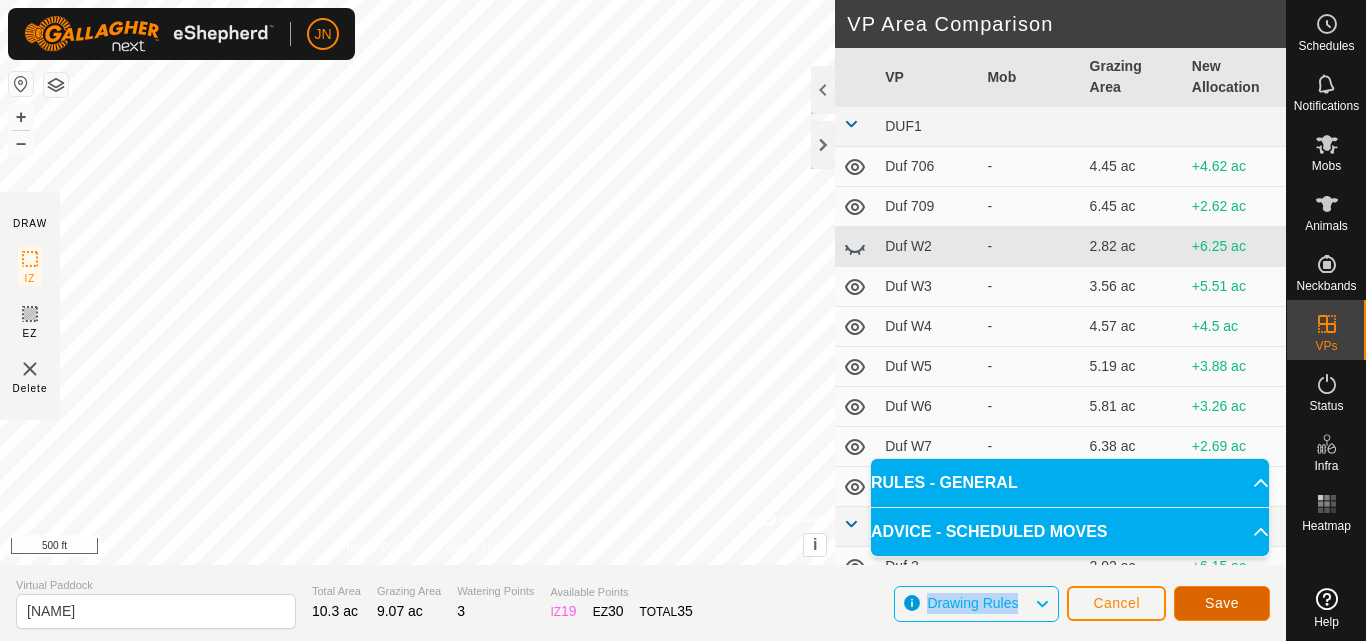 click on "Save" 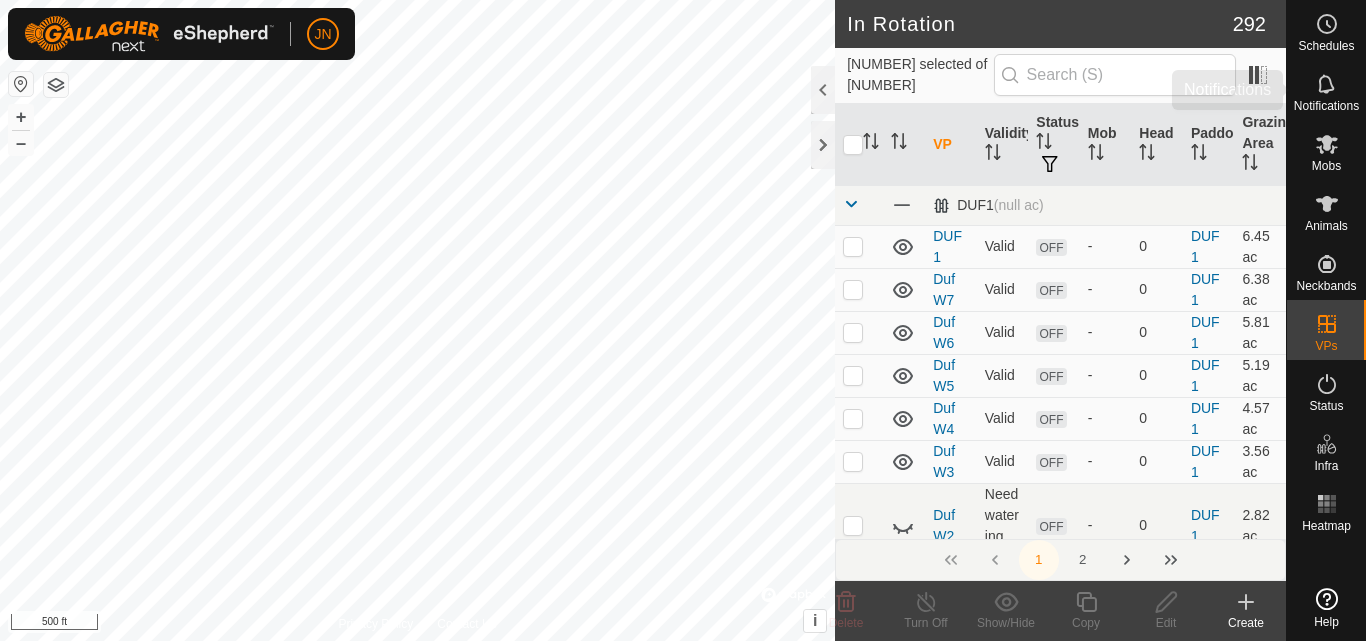 click 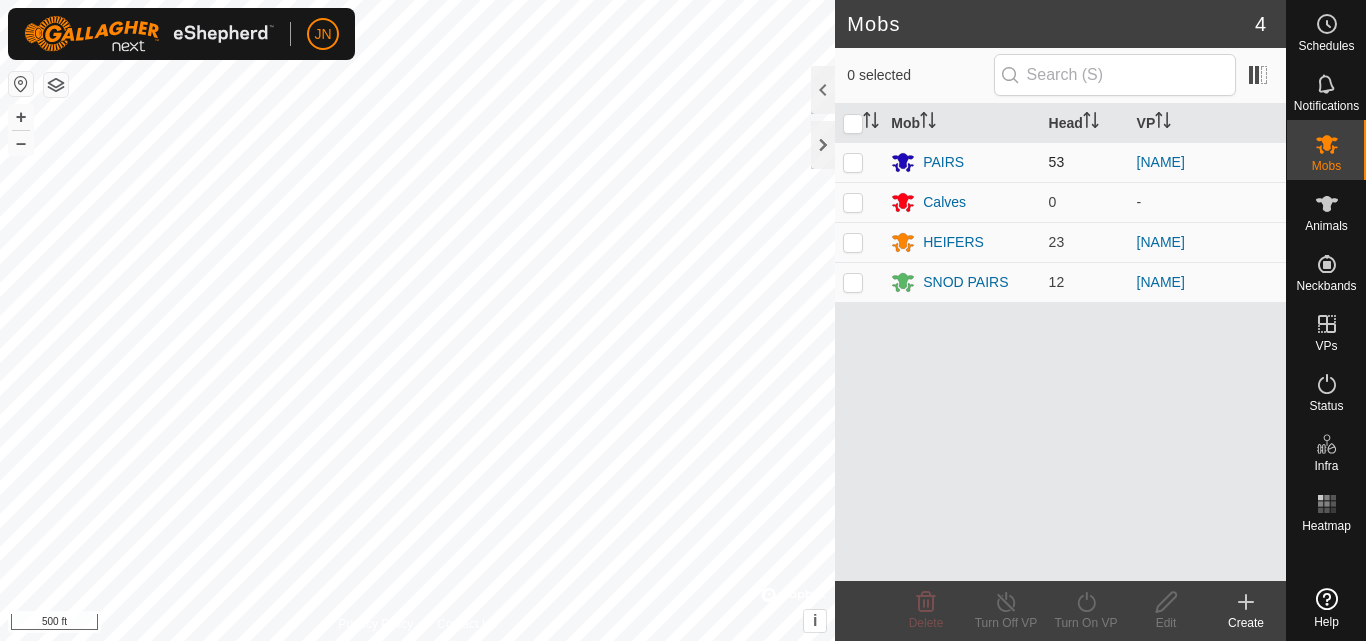 click at bounding box center (853, 162) 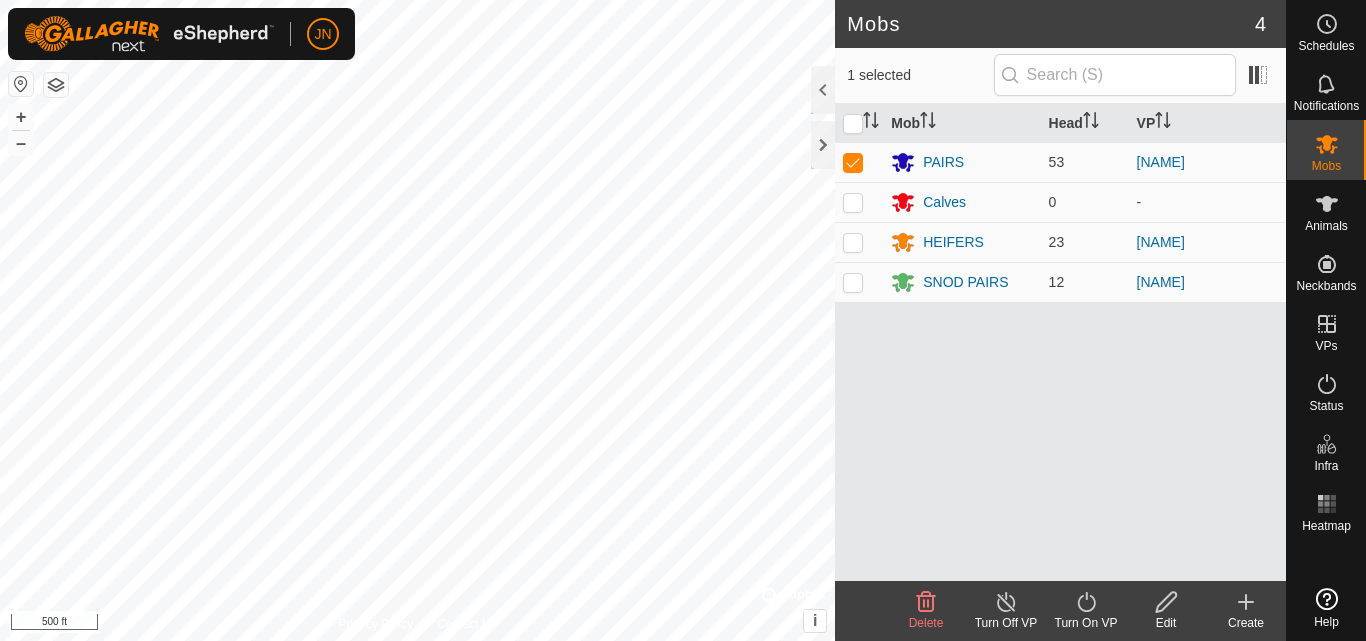click 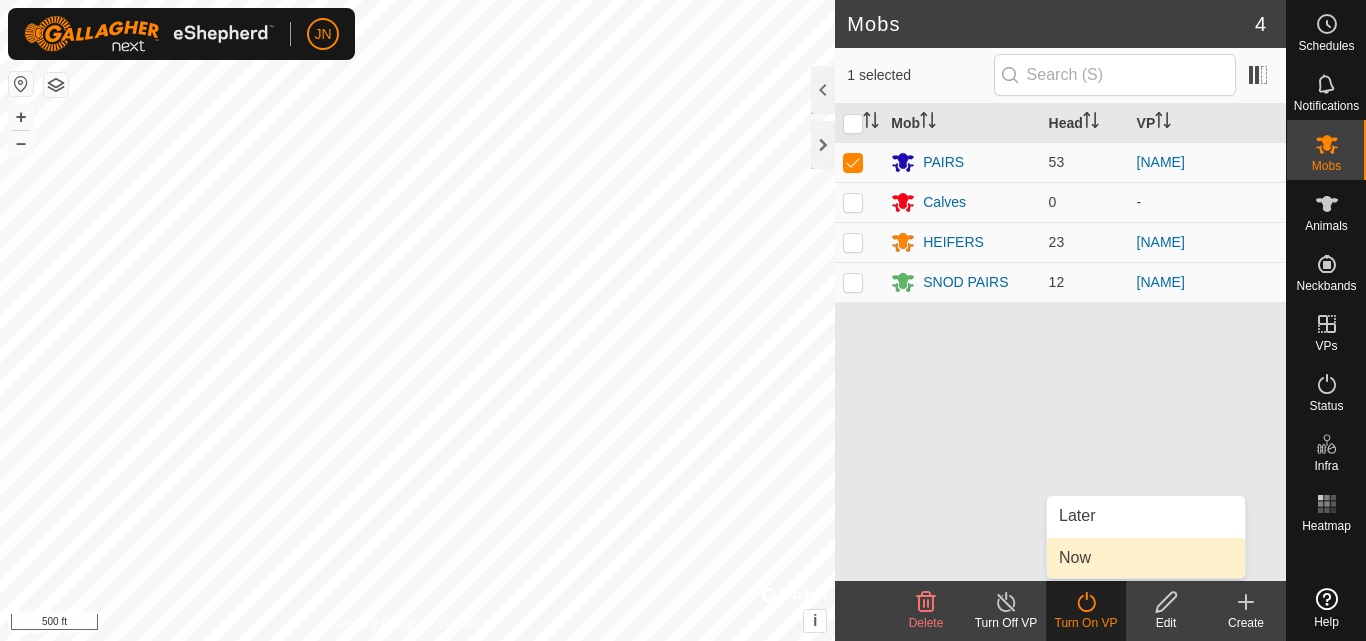 click on "Now" at bounding box center (1146, 558) 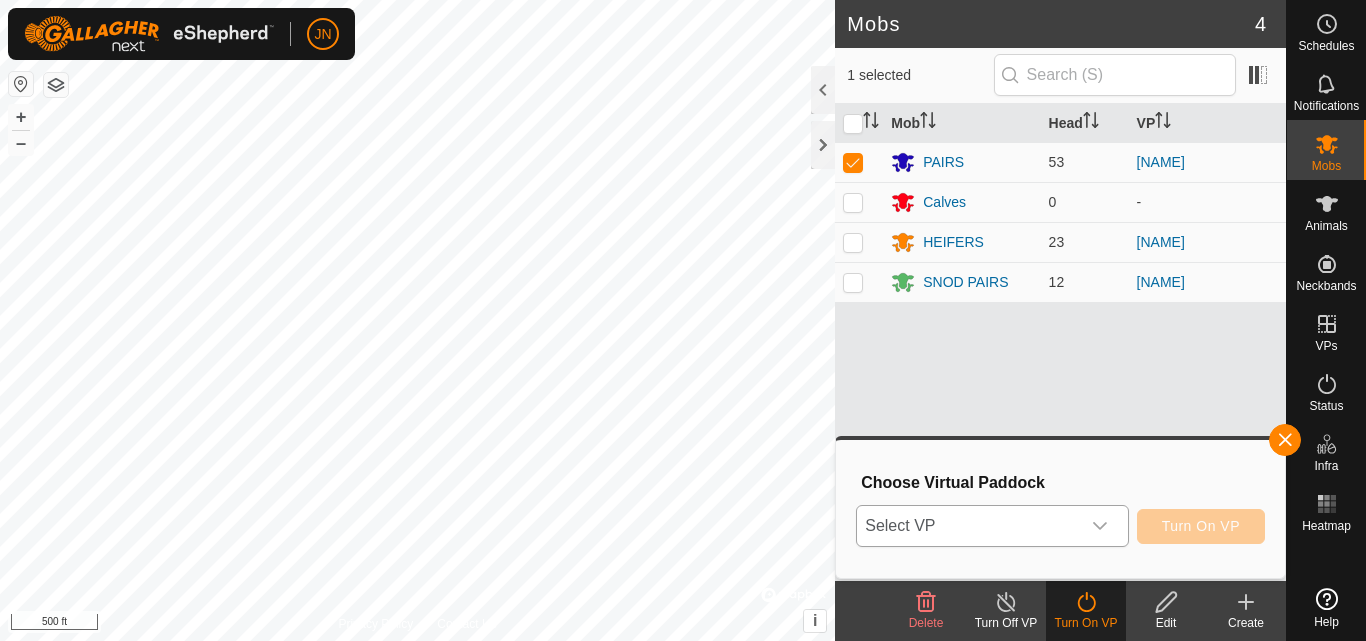 click on "Select VP" at bounding box center (968, 526) 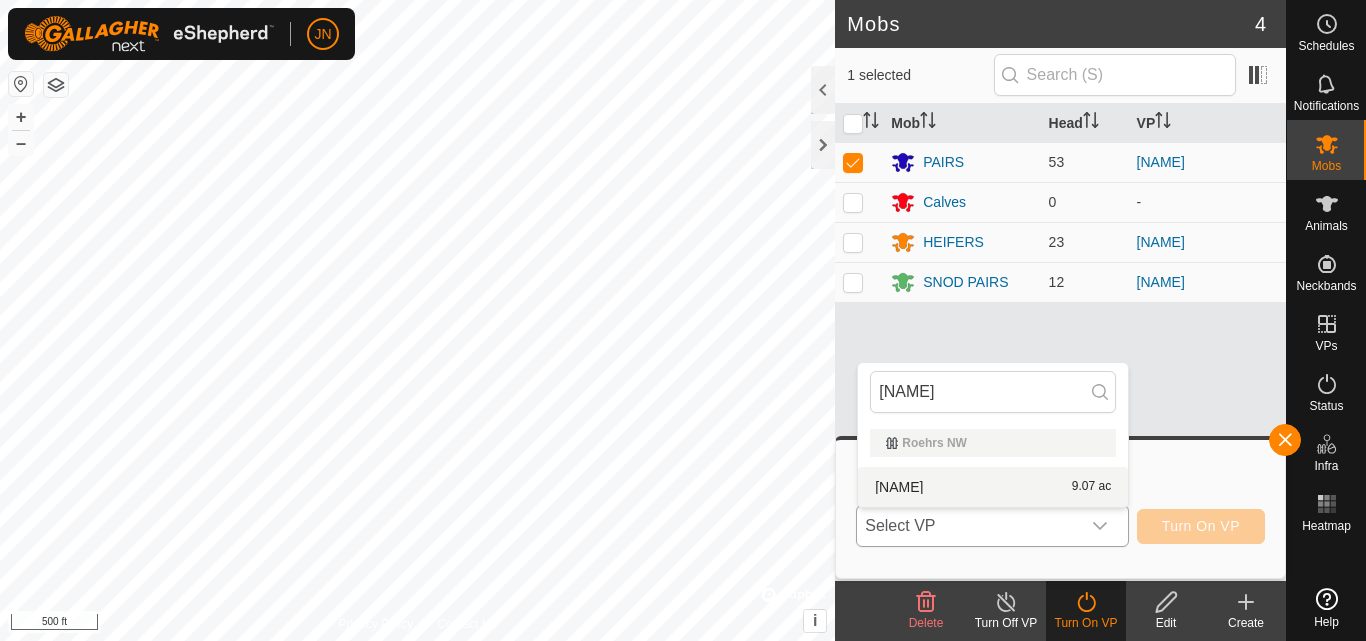 type on "[NAME]" 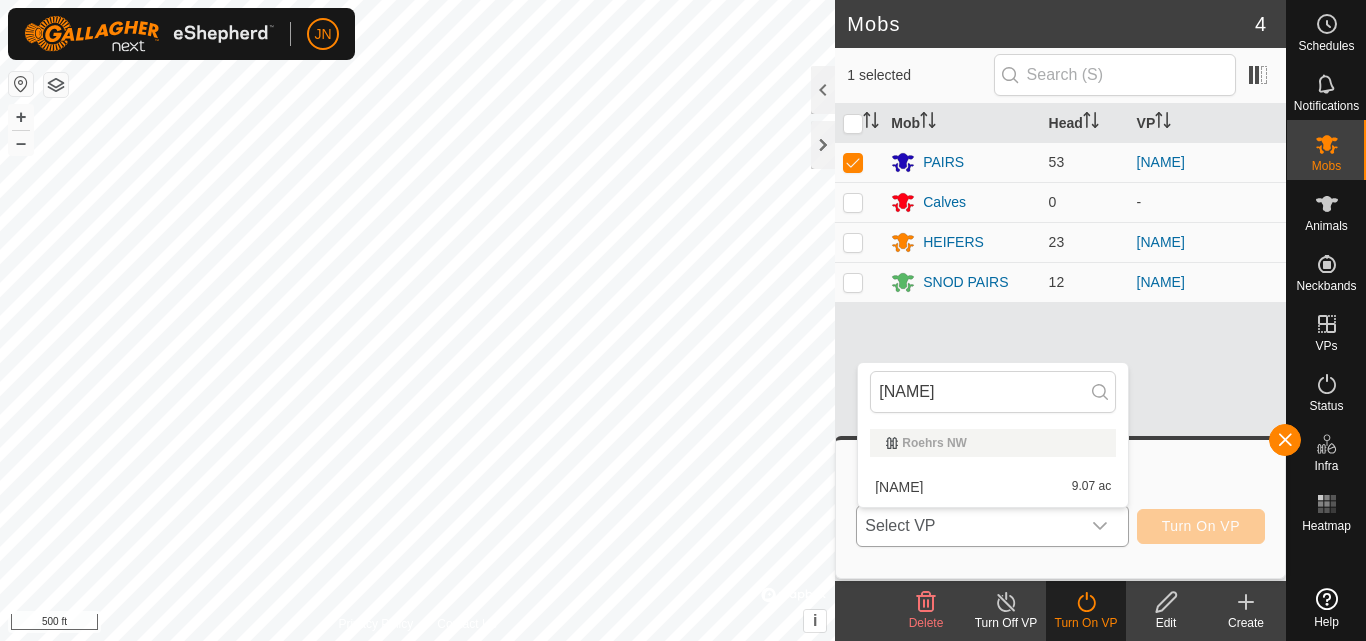 click on "[NAME] [NUMBER] [NUMBER] ac" at bounding box center [993, 487] 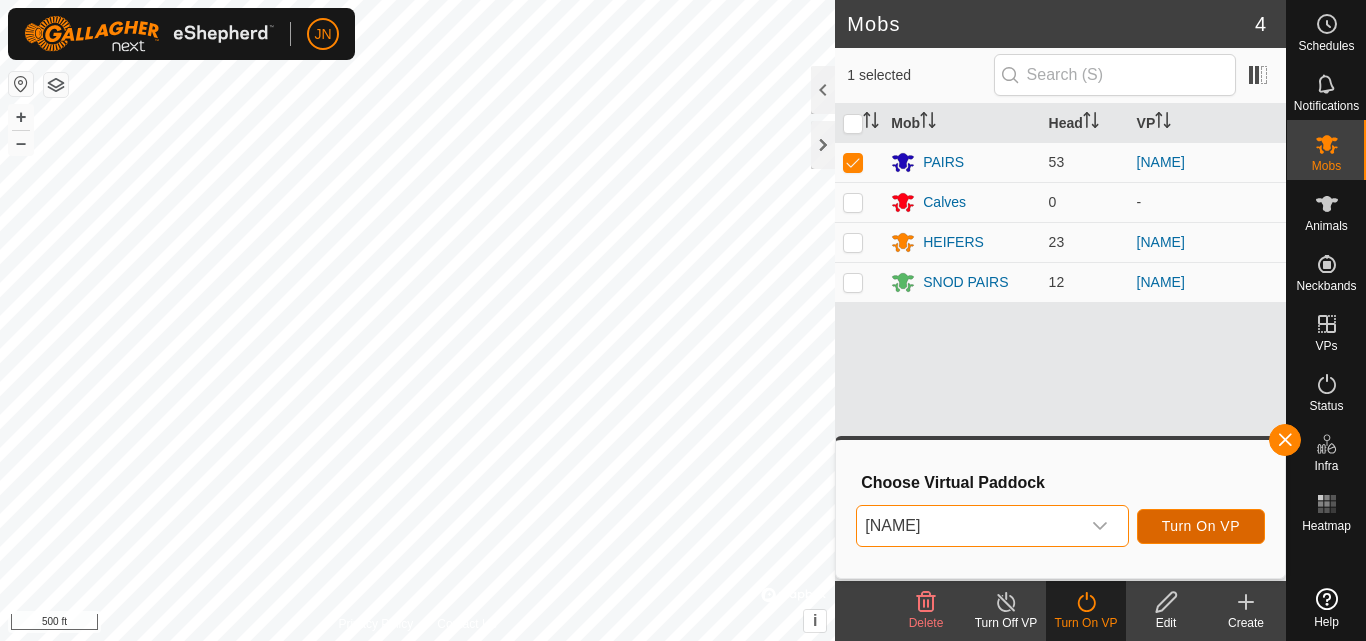 click on "Turn On VP" at bounding box center [1201, 526] 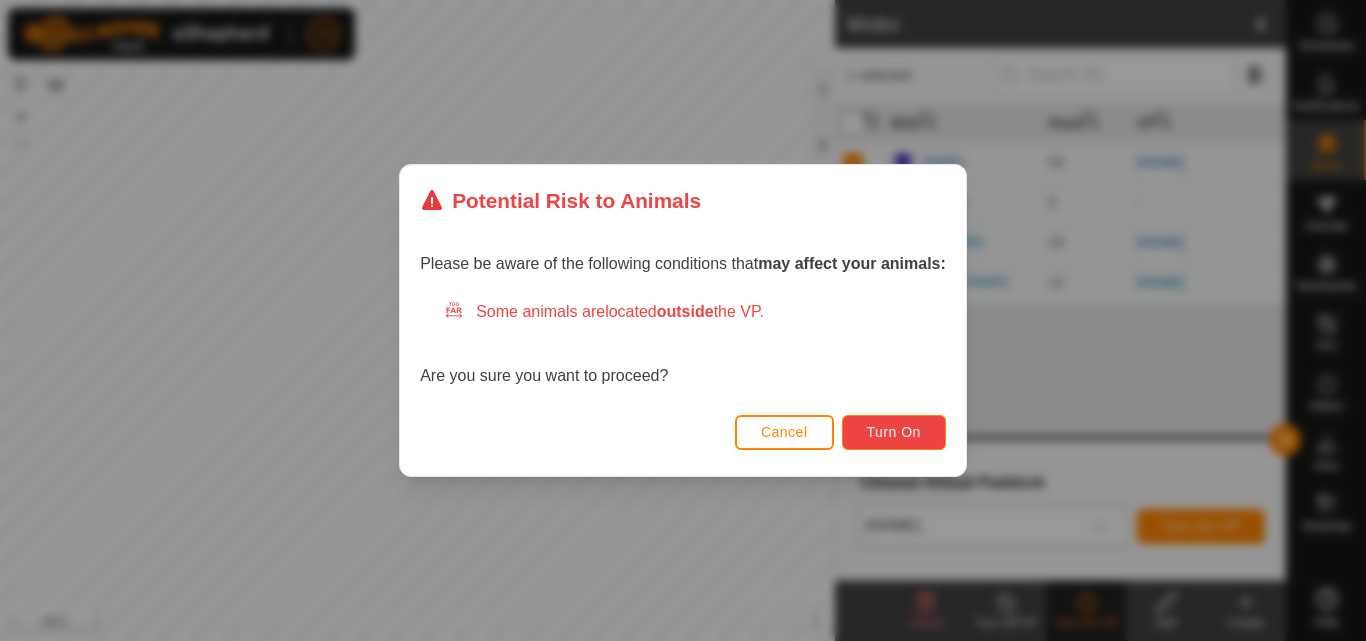 click on "Turn On" at bounding box center (894, 432) 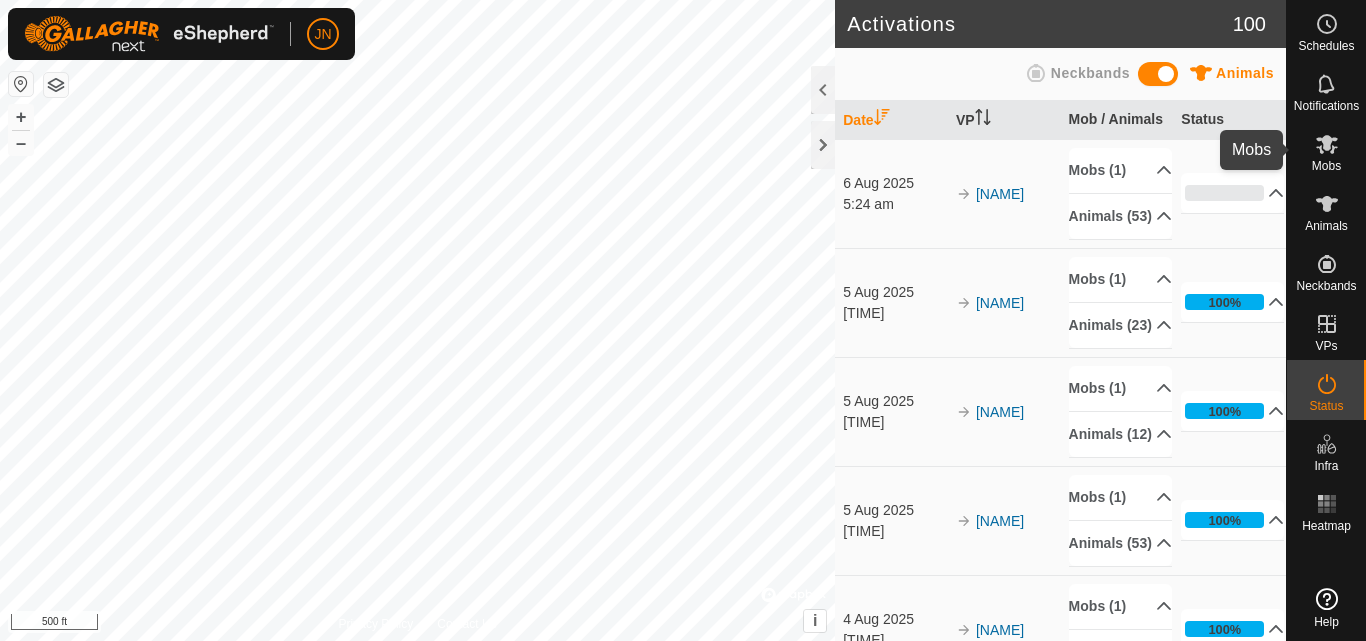 click 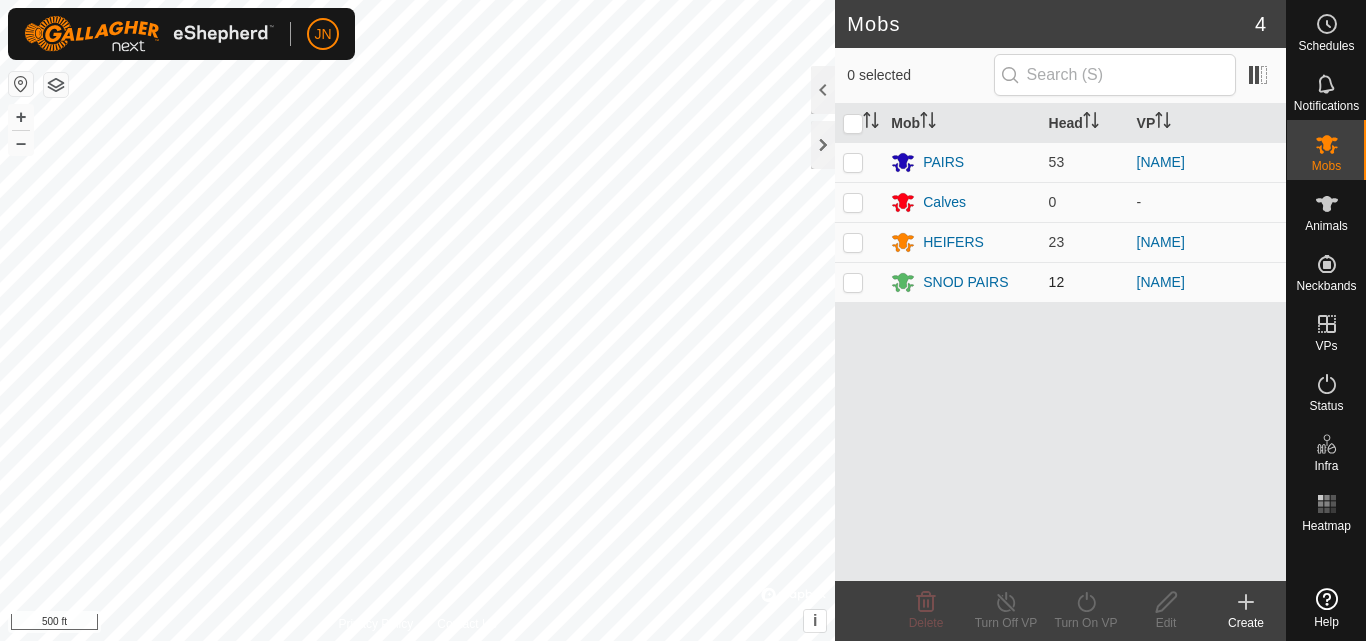 click at bounding box center (853, 282) 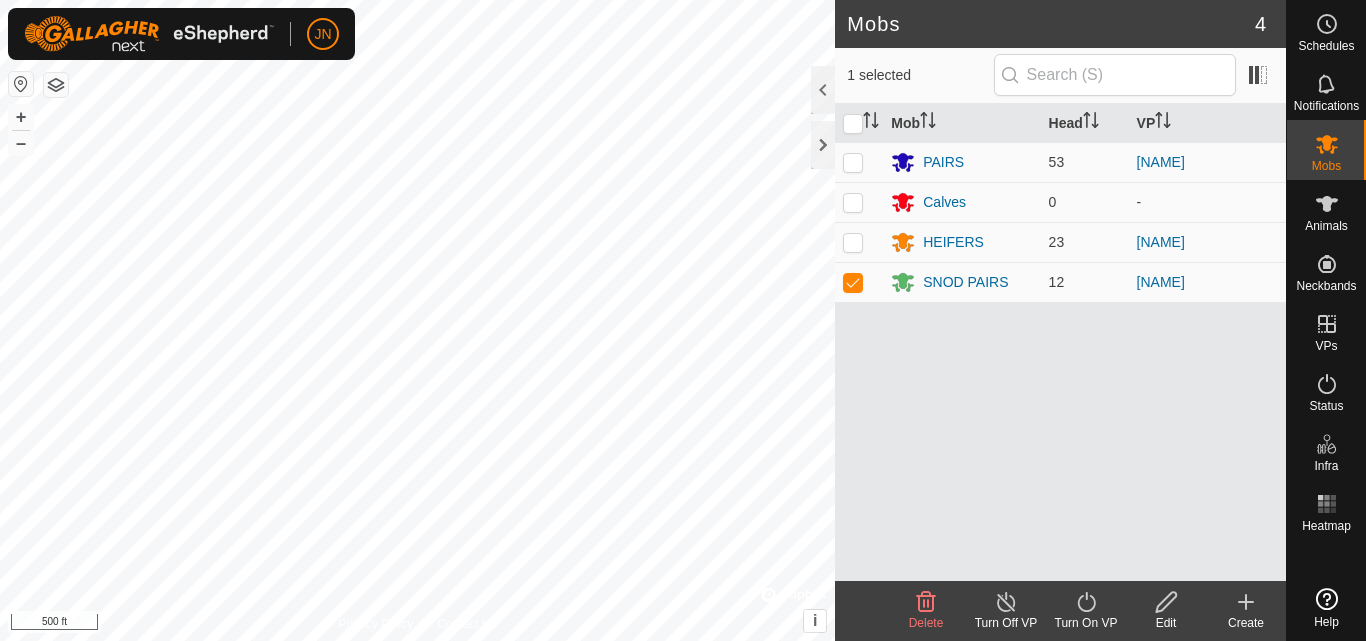 click 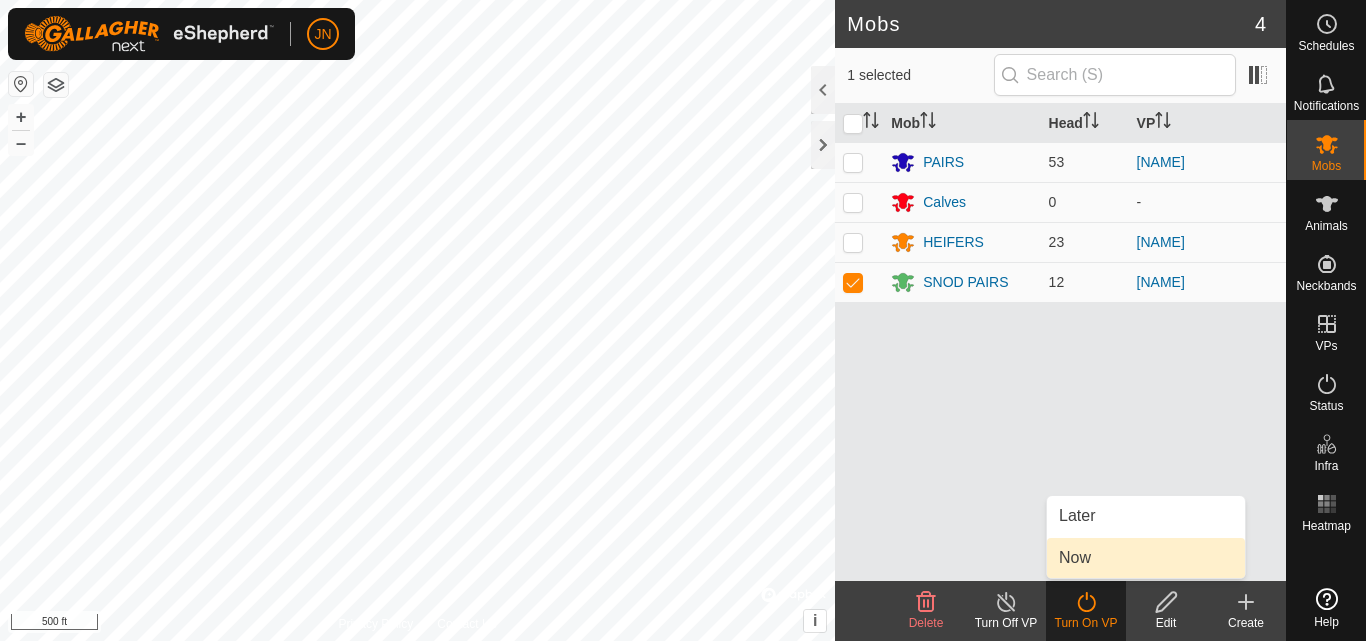 click on "Now" at bounding box center [1146, 558] 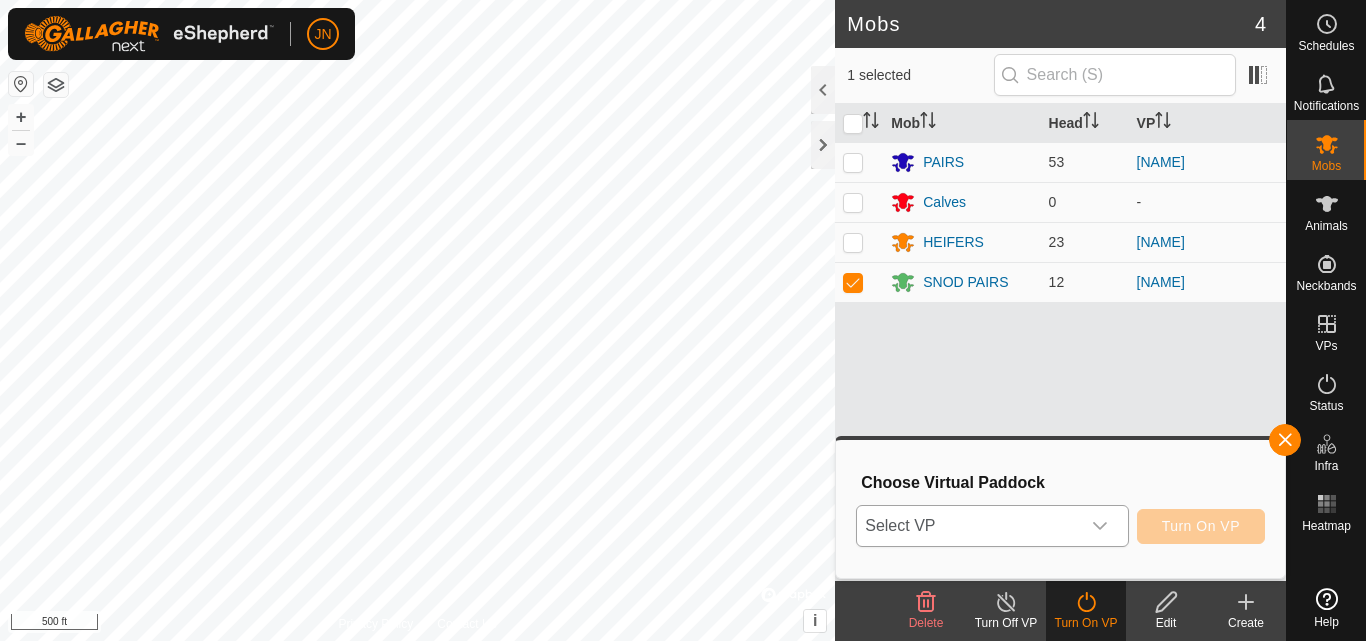 click on "Select VP" at bounding box center (968, 526) 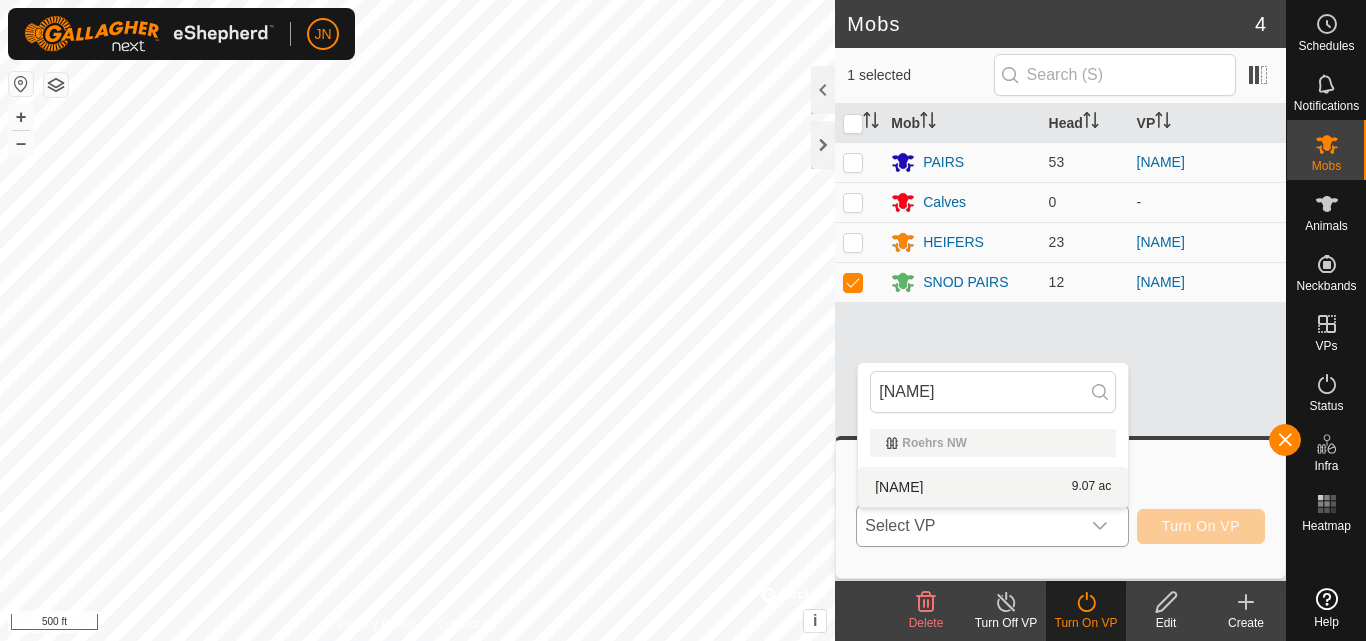 type on "[NAME]" 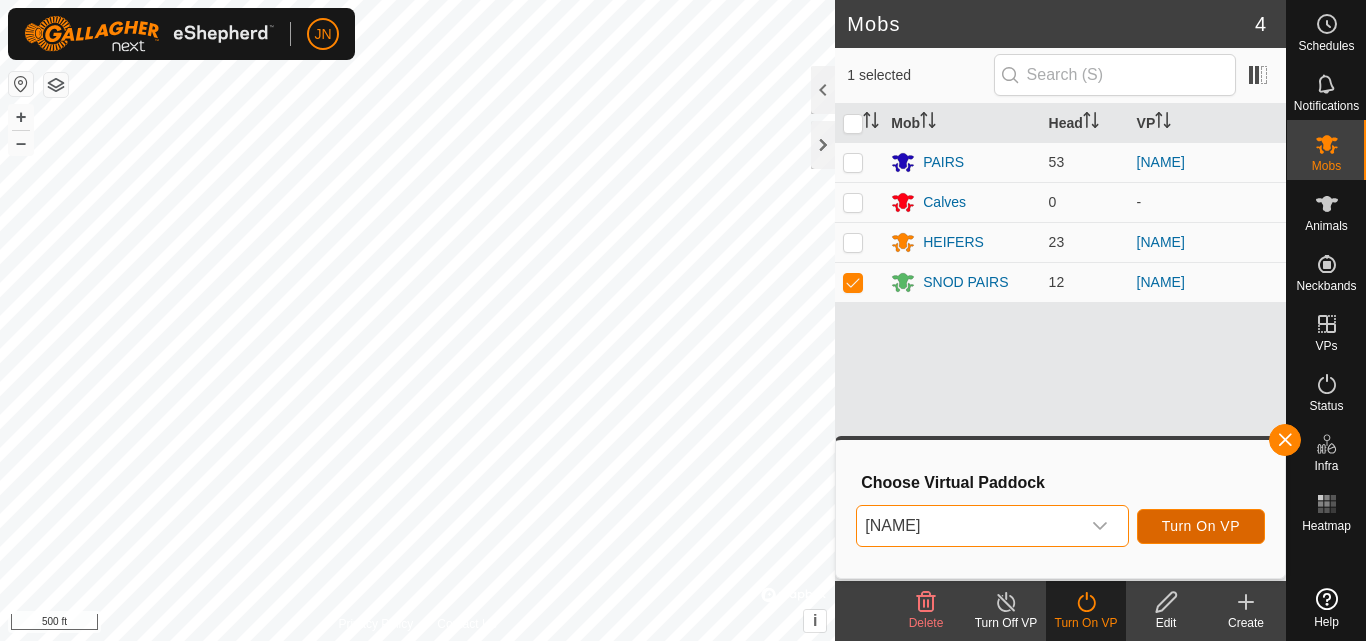 click on "Turn On VP" at bounding box center [1201, 526] 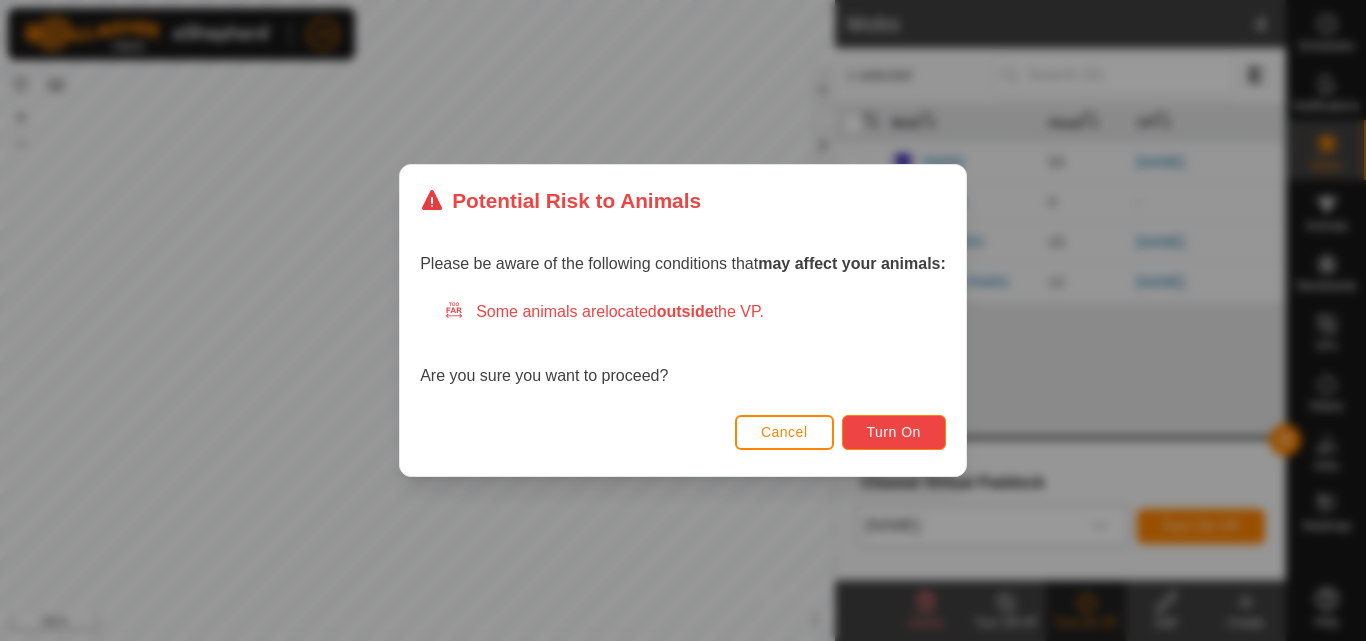 click on "Turn On" at bounding box center [894, 432] 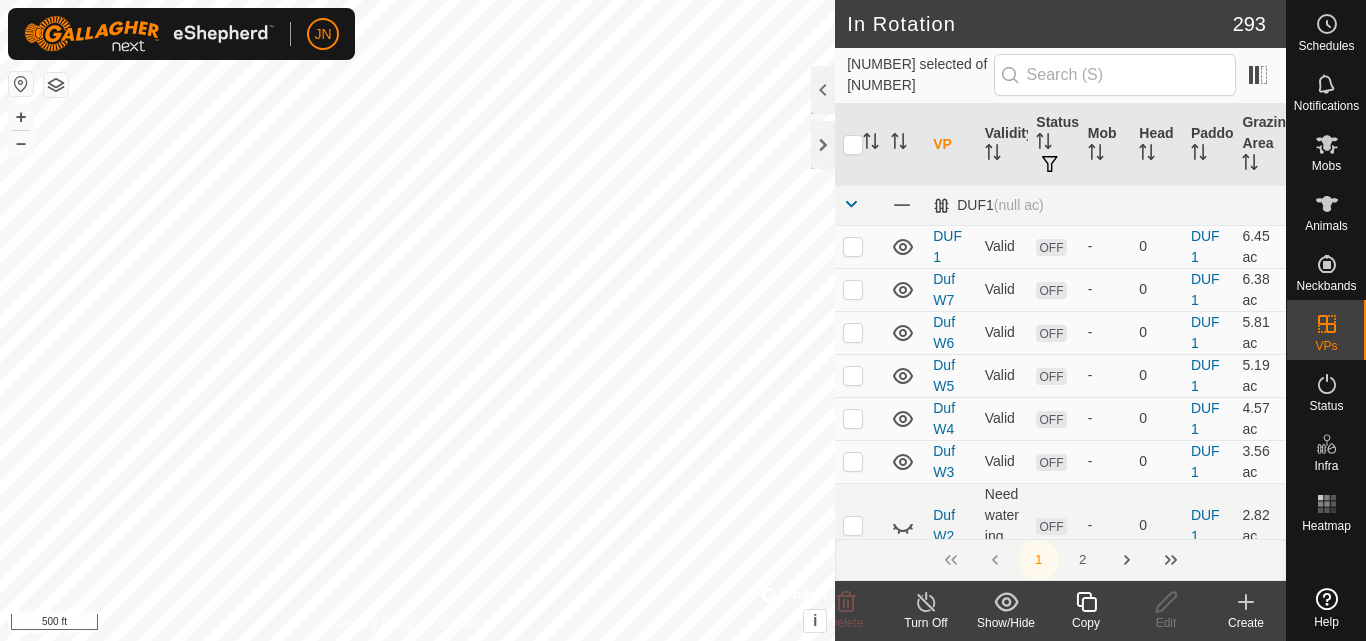 click 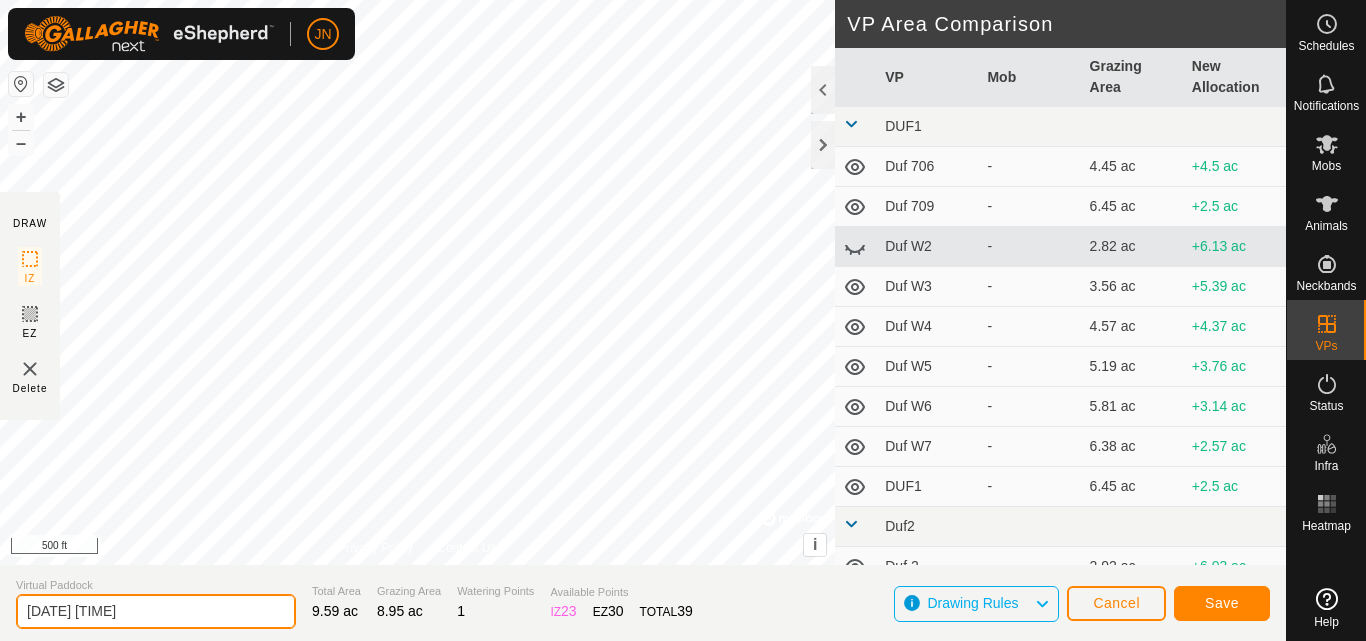 click on "[DATE] [TIME]" 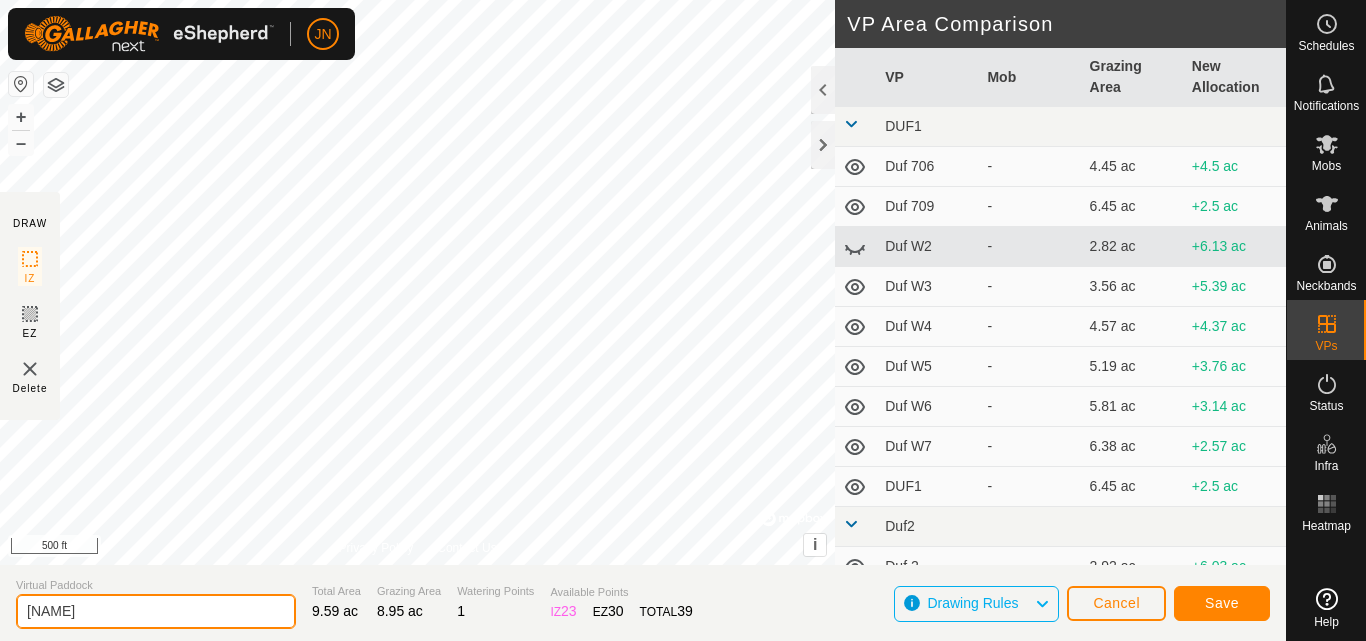 type on "[NAME]" 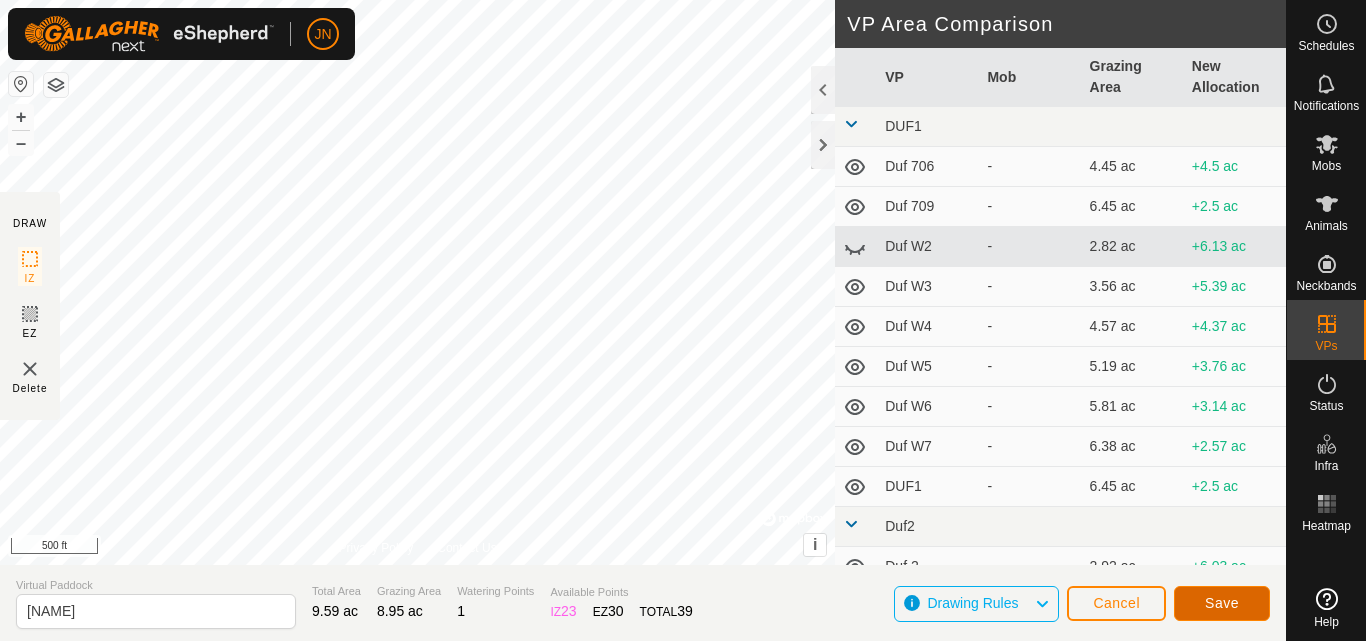 click on "Save" 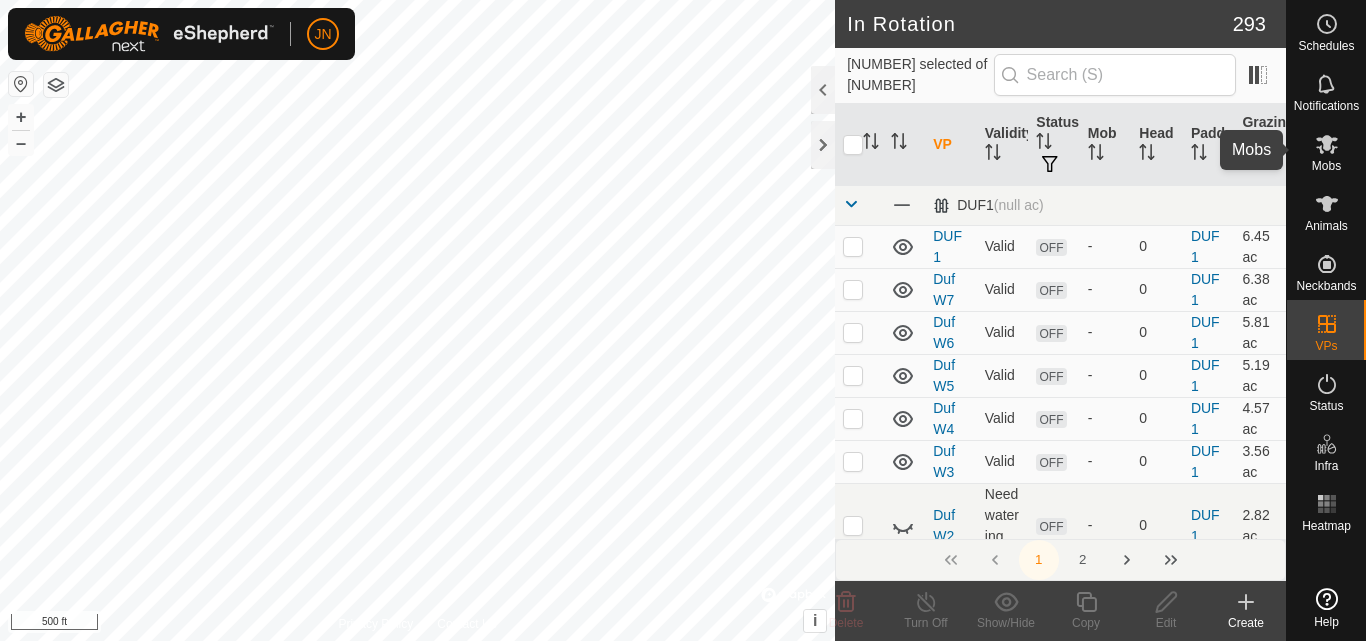 click 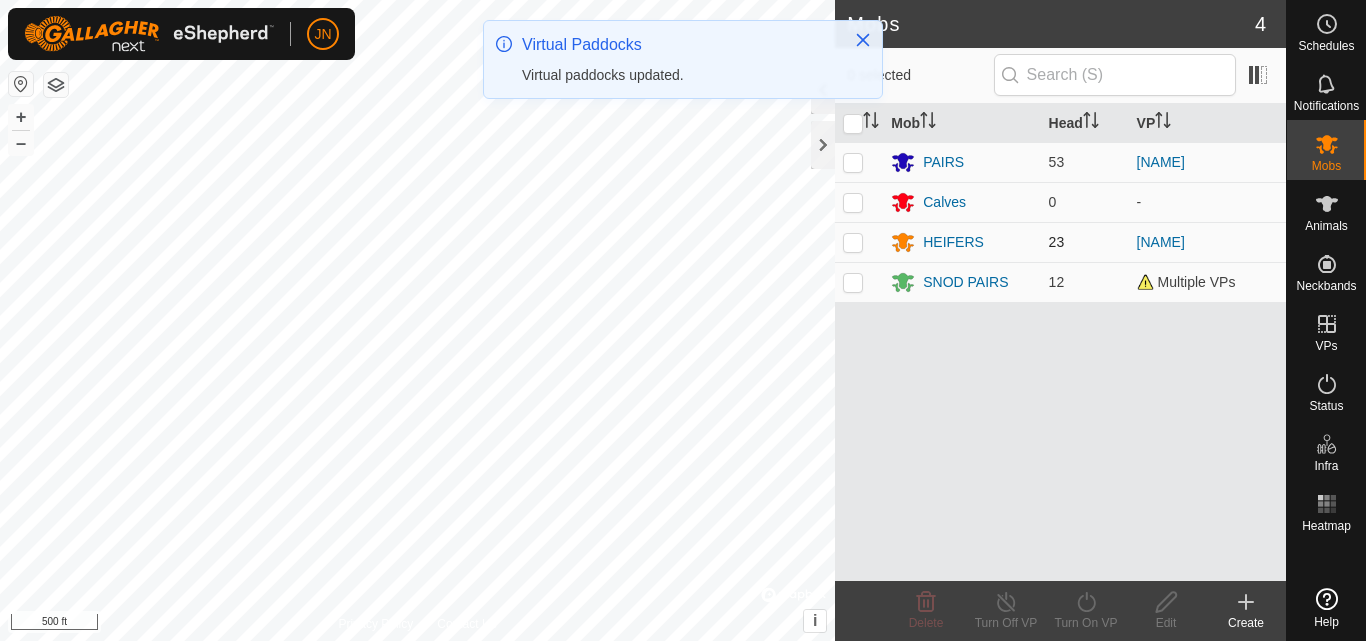 click at bounding box center [853, 242] 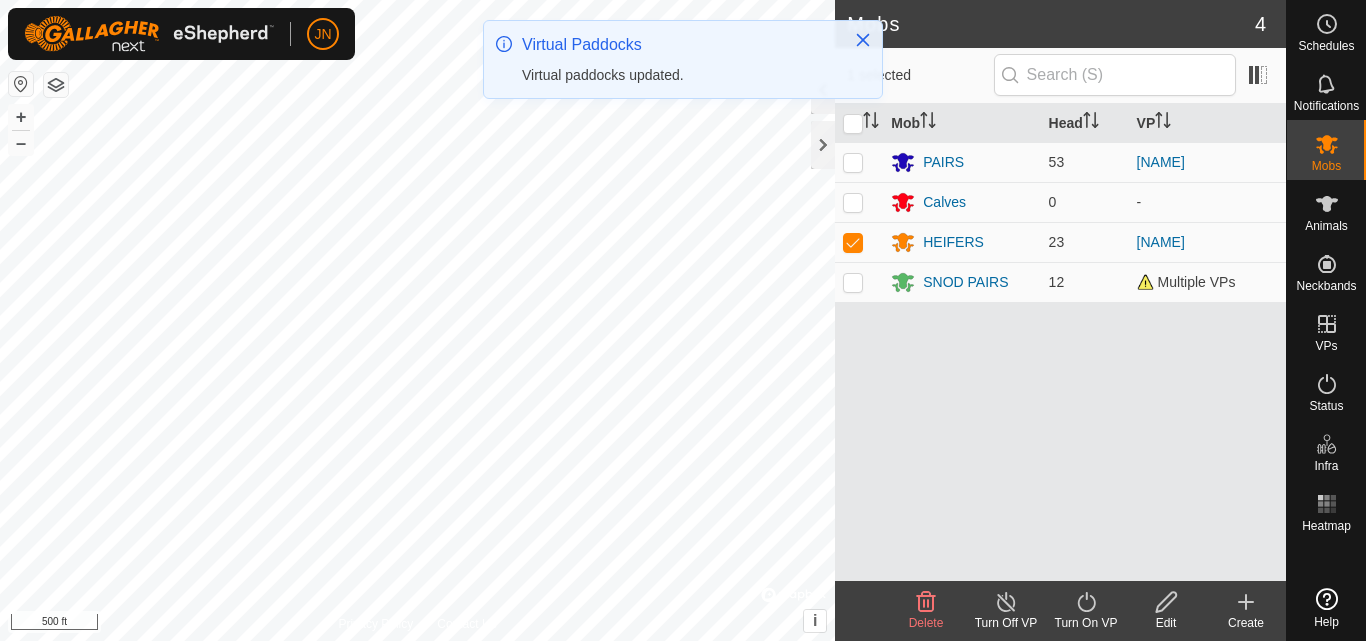 click on "Turn On VP" 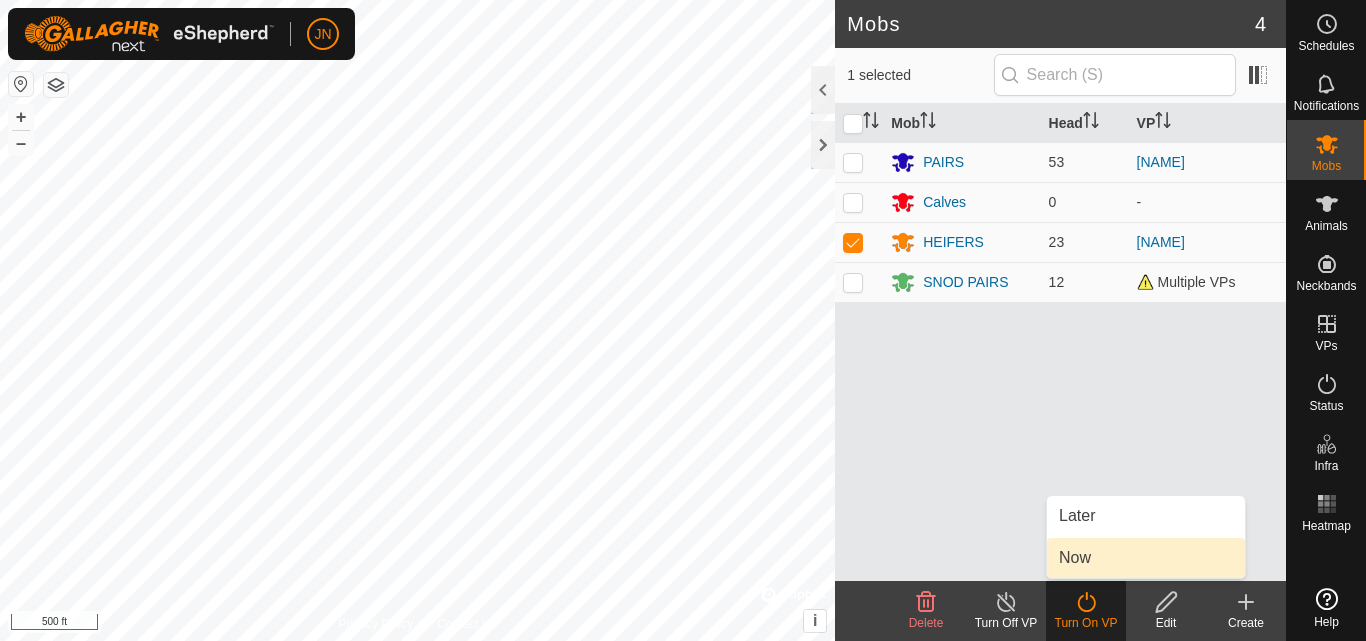 click on "Now" at bounding box center [1146, 558] 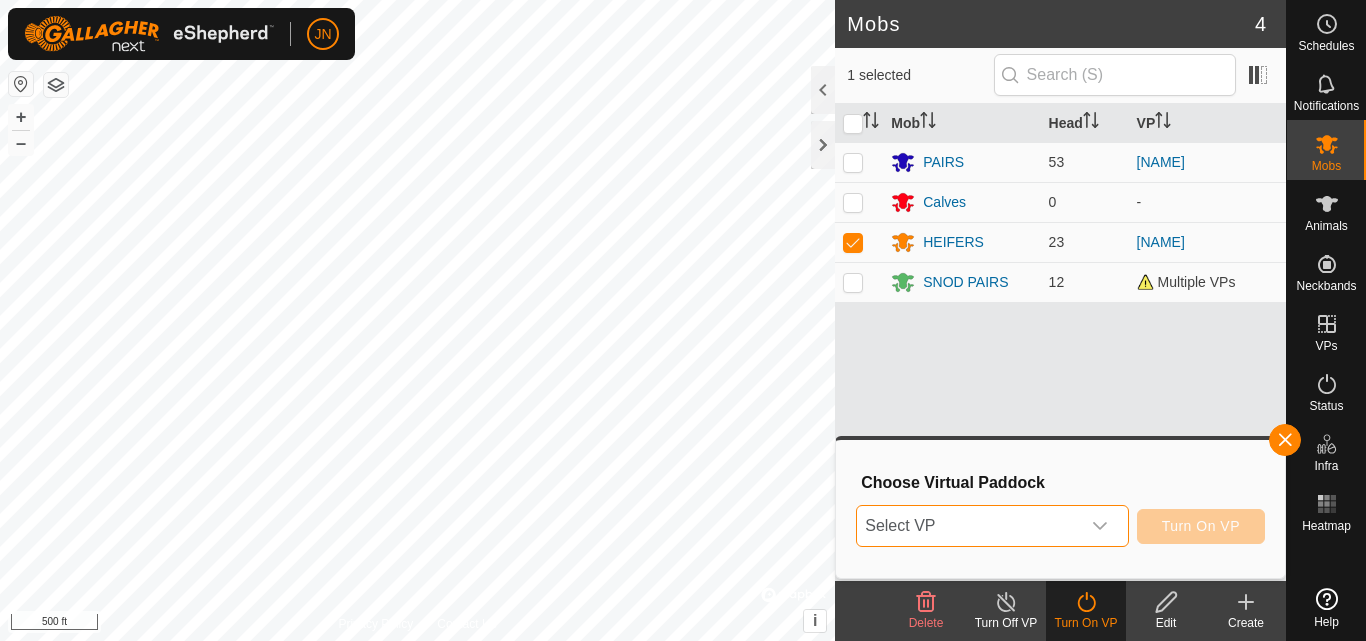 click on "Select VP" at bounding box center [968, 526] 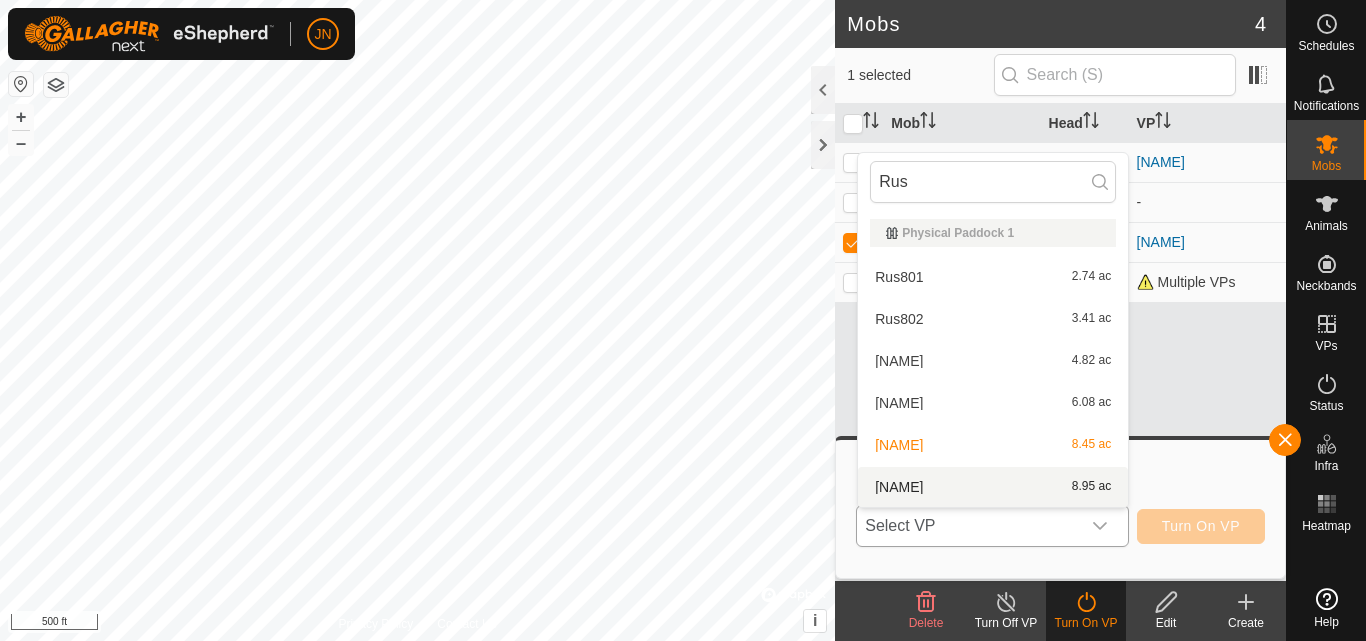 type on "Rus" 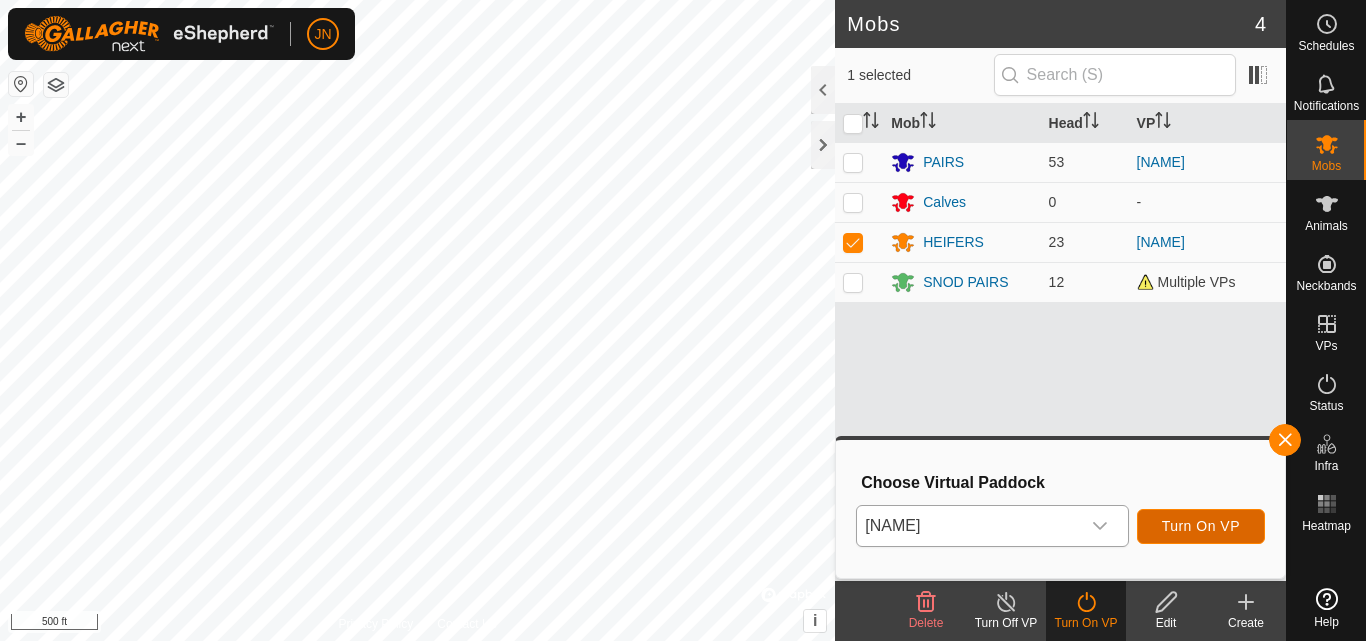 click on "Turn On VP" at bounding box center (1201, 526) 